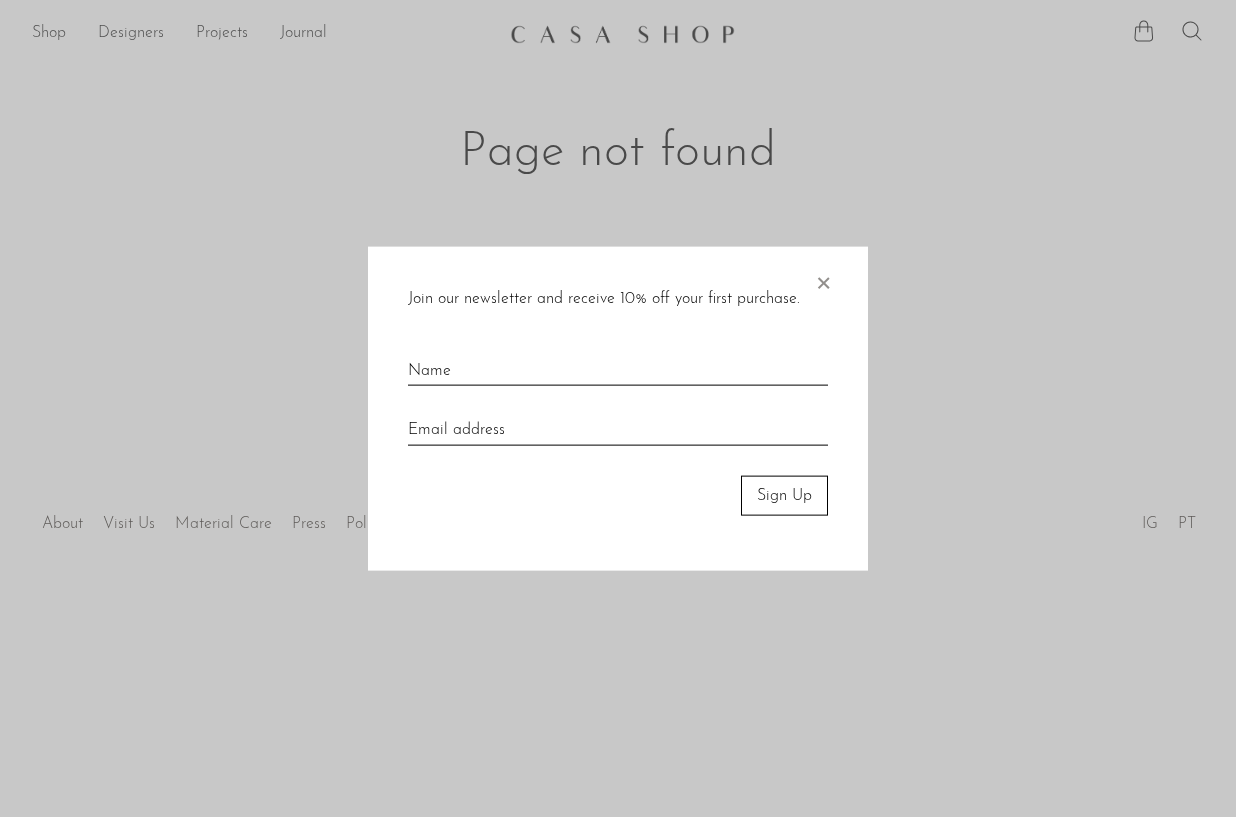 scroll, scrollTop: 0, scrollLeft: 0, axis: both 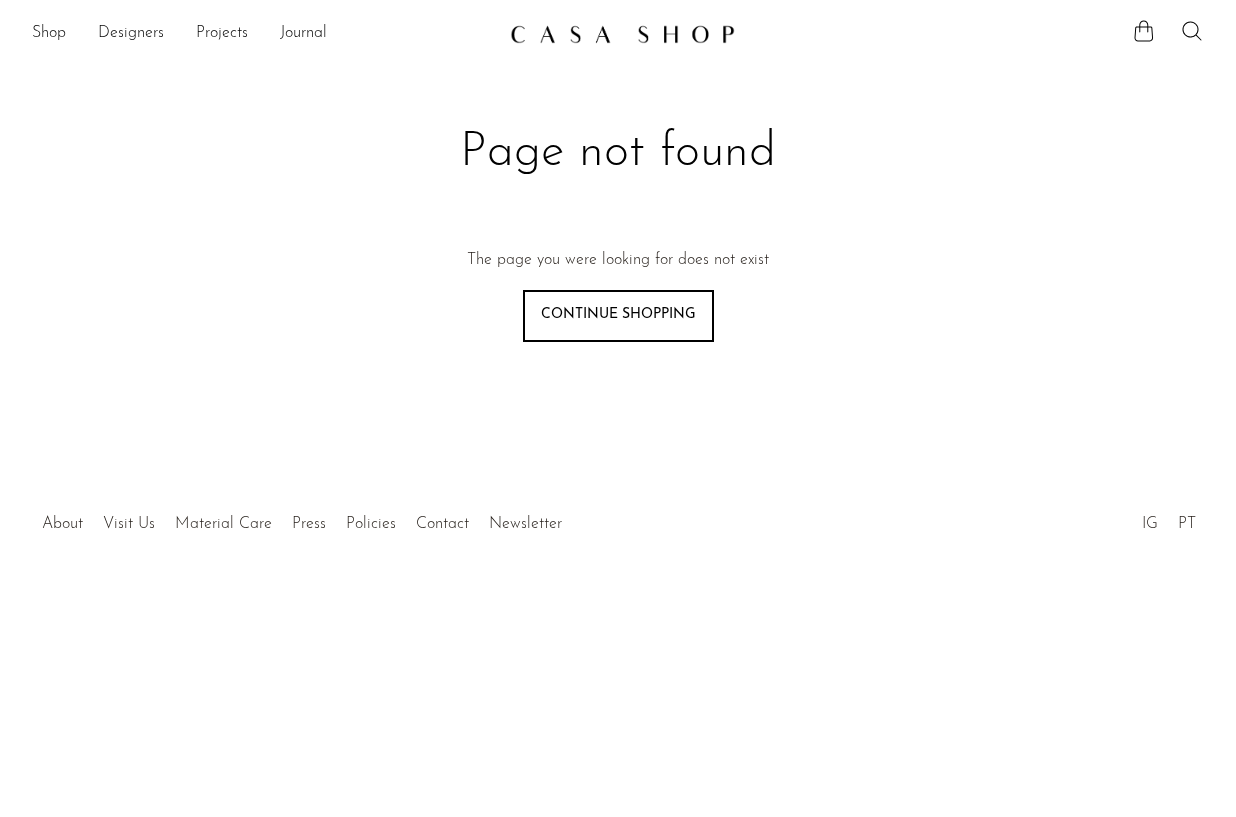 click at bounding box center [618, 34] 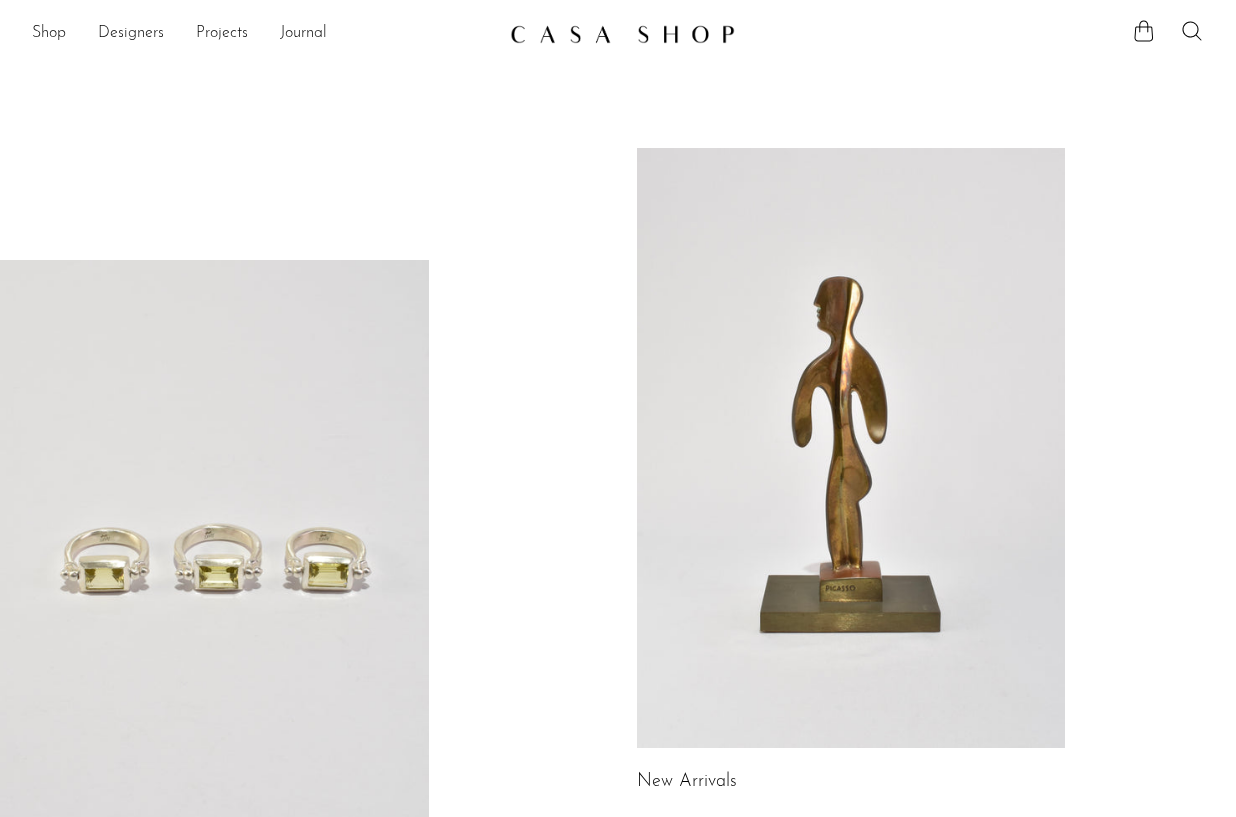 scroll, scrollTop: 0, scrollLeft: 0, axis: both 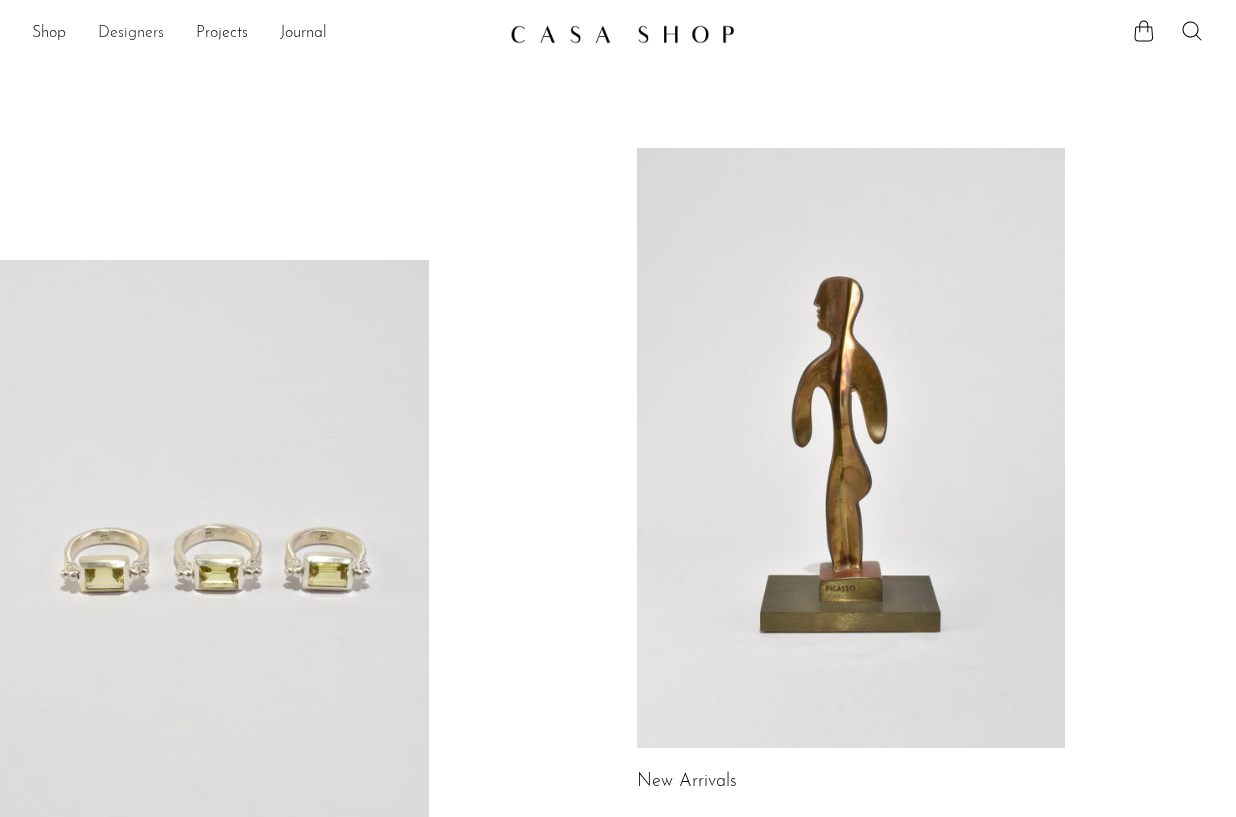 click on "Designers" at bounding box center (131, 34) 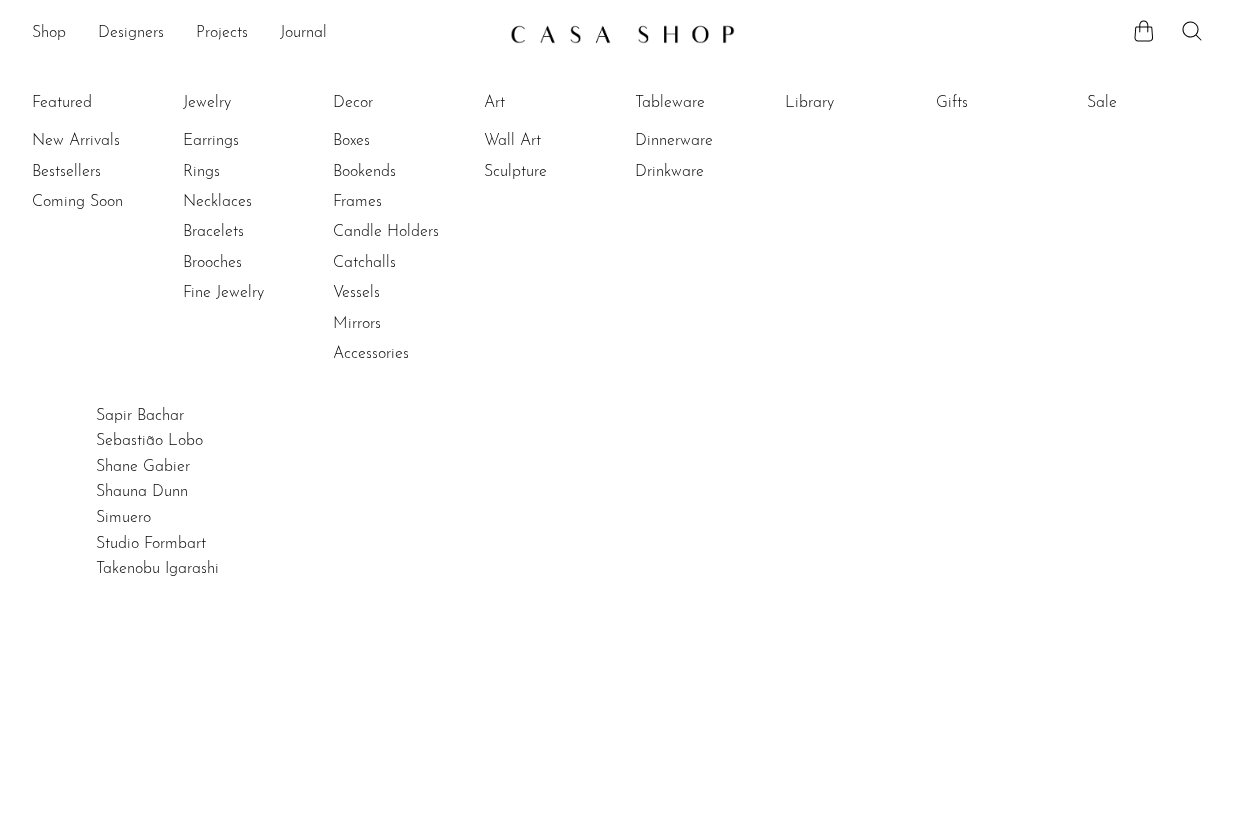 scroll, scrollTop: 0, scrollLeft: 0, axis: both 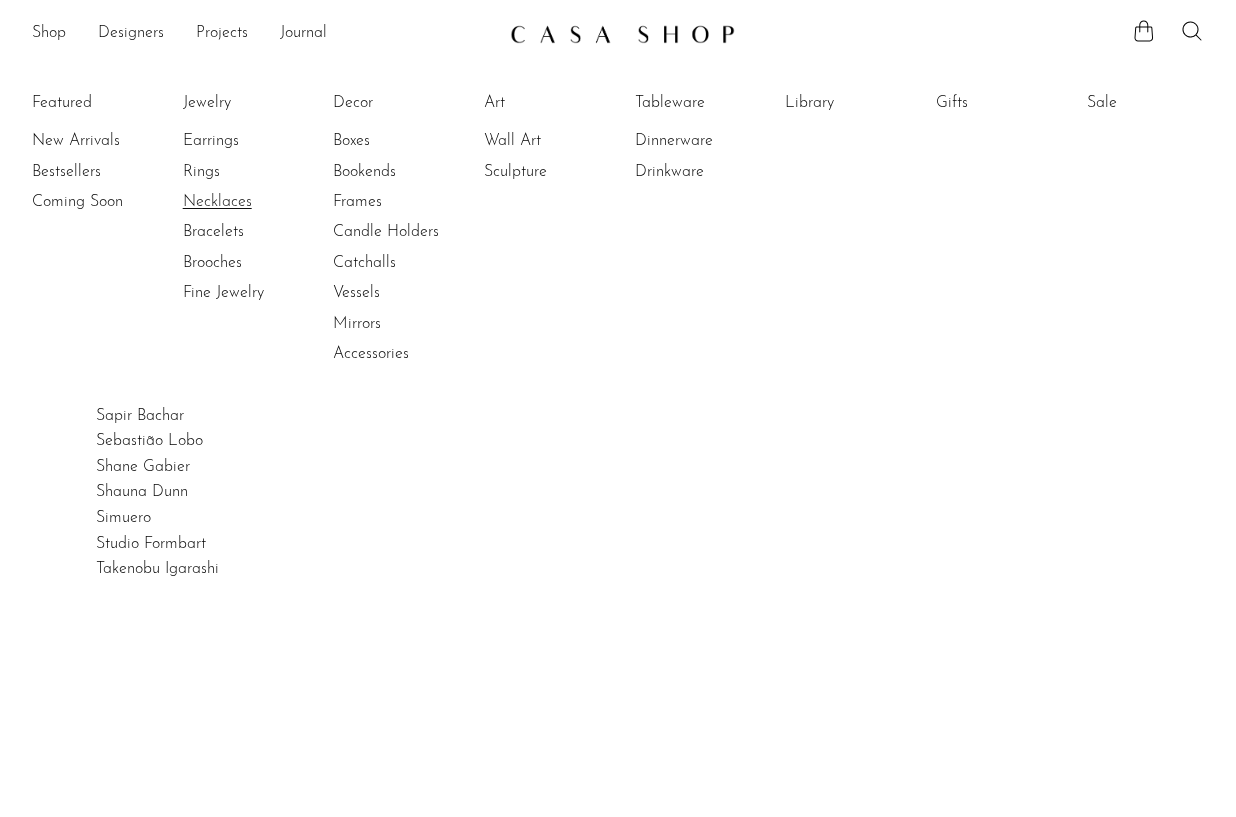 click on "Necklaces" at bounding box center (258, 202) 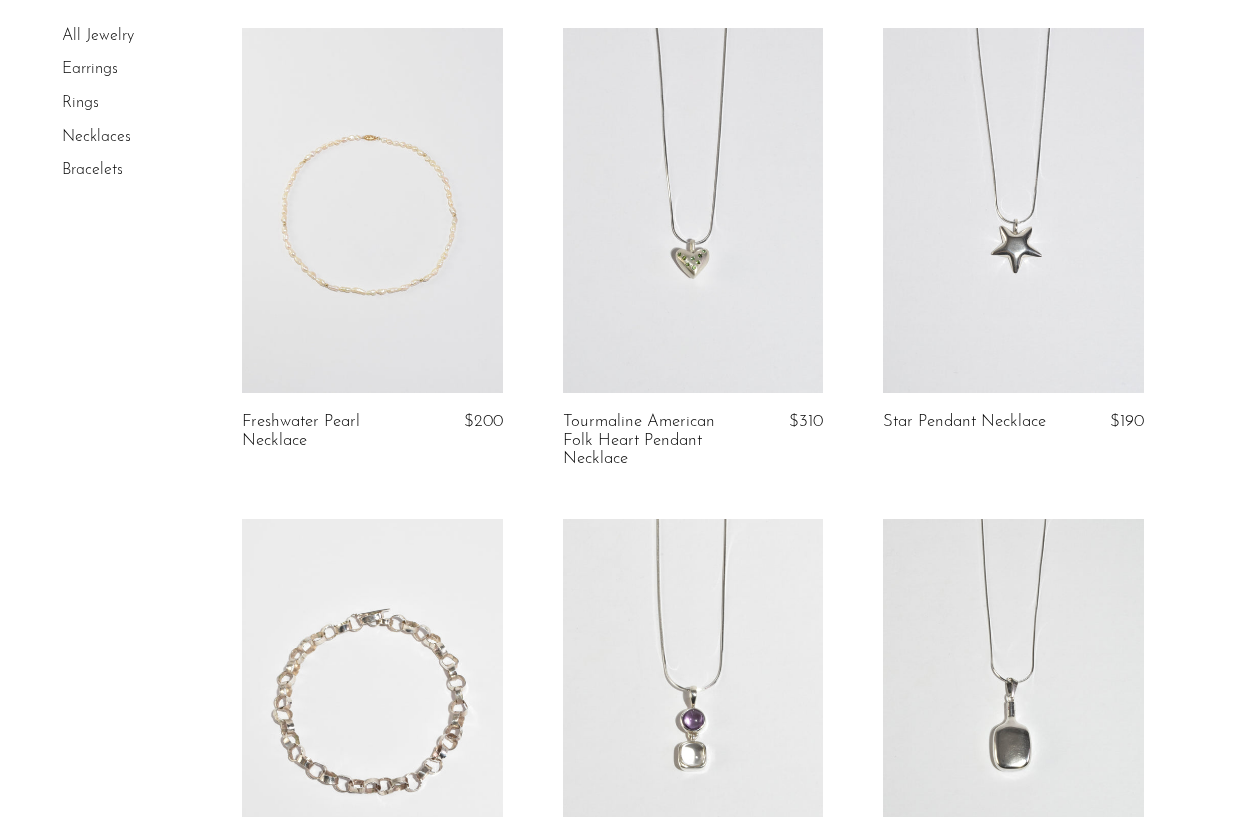 scroll, scrollTop: 3443, scrollLeft: 0, axis: vertical 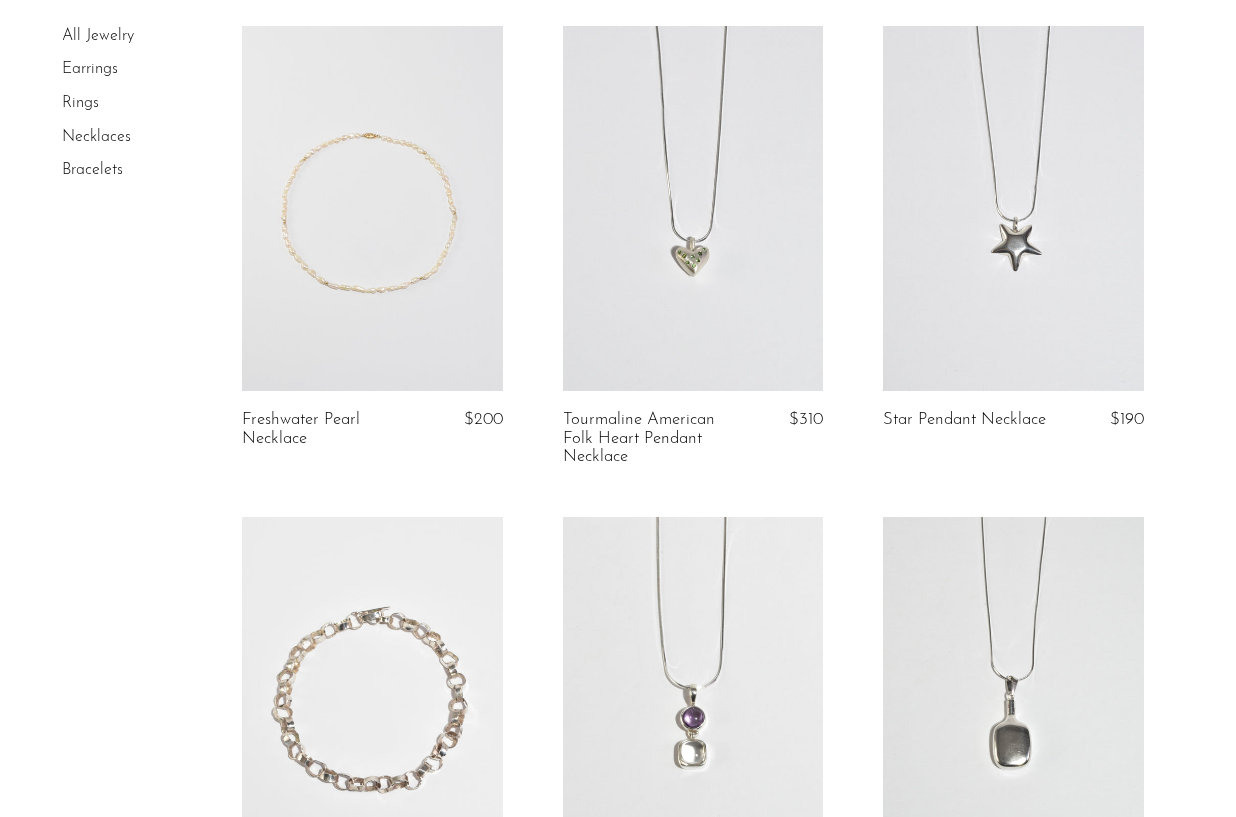 click at bounding box center [372, 208] 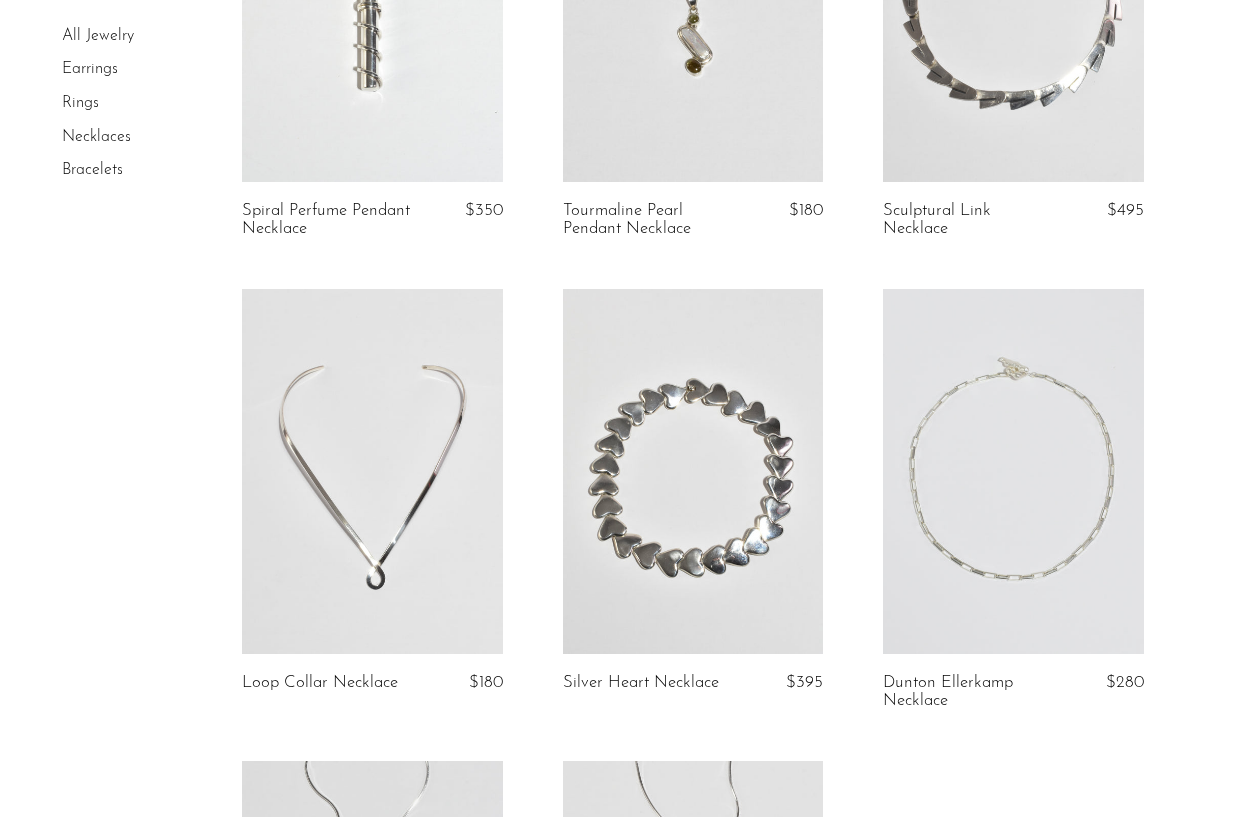 scroll, scrollTop: 4700, scrollLeft: 0, axis: vertical 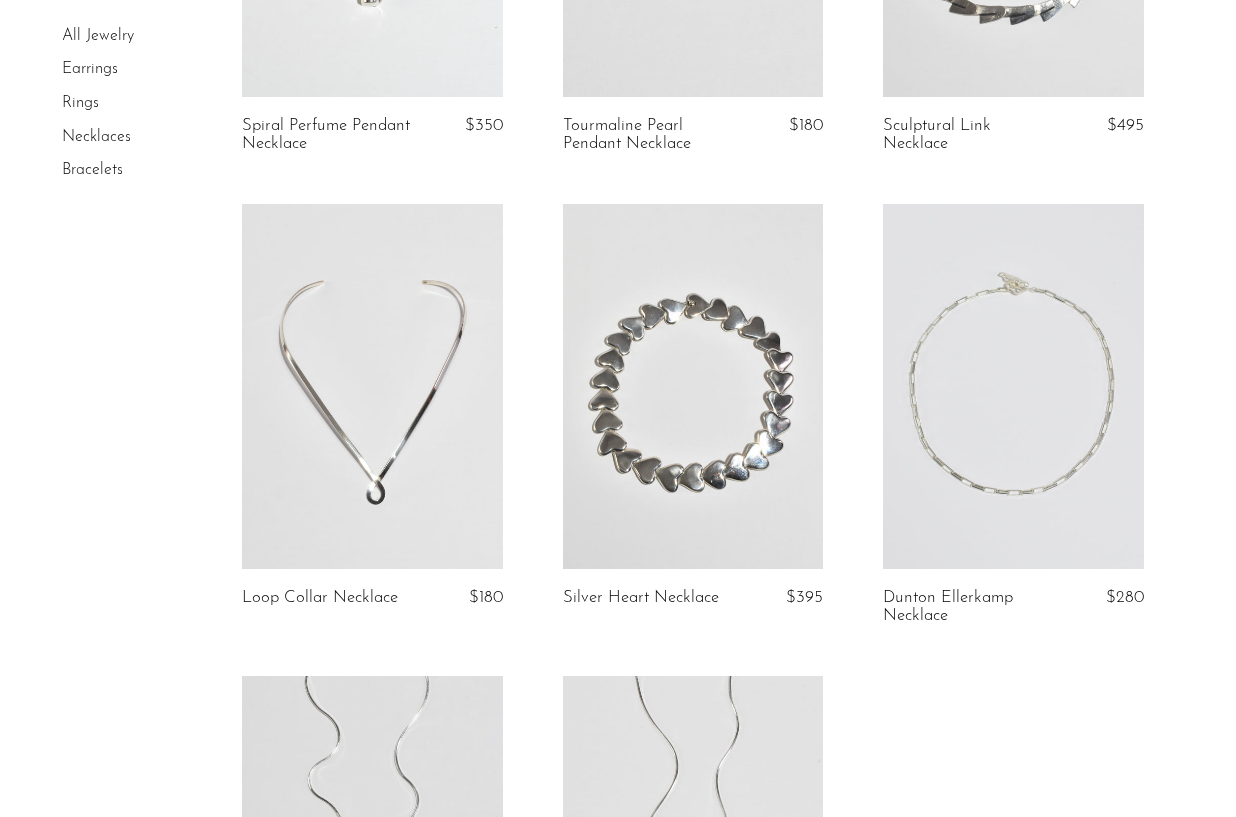 click at bounding box center [372, 386] 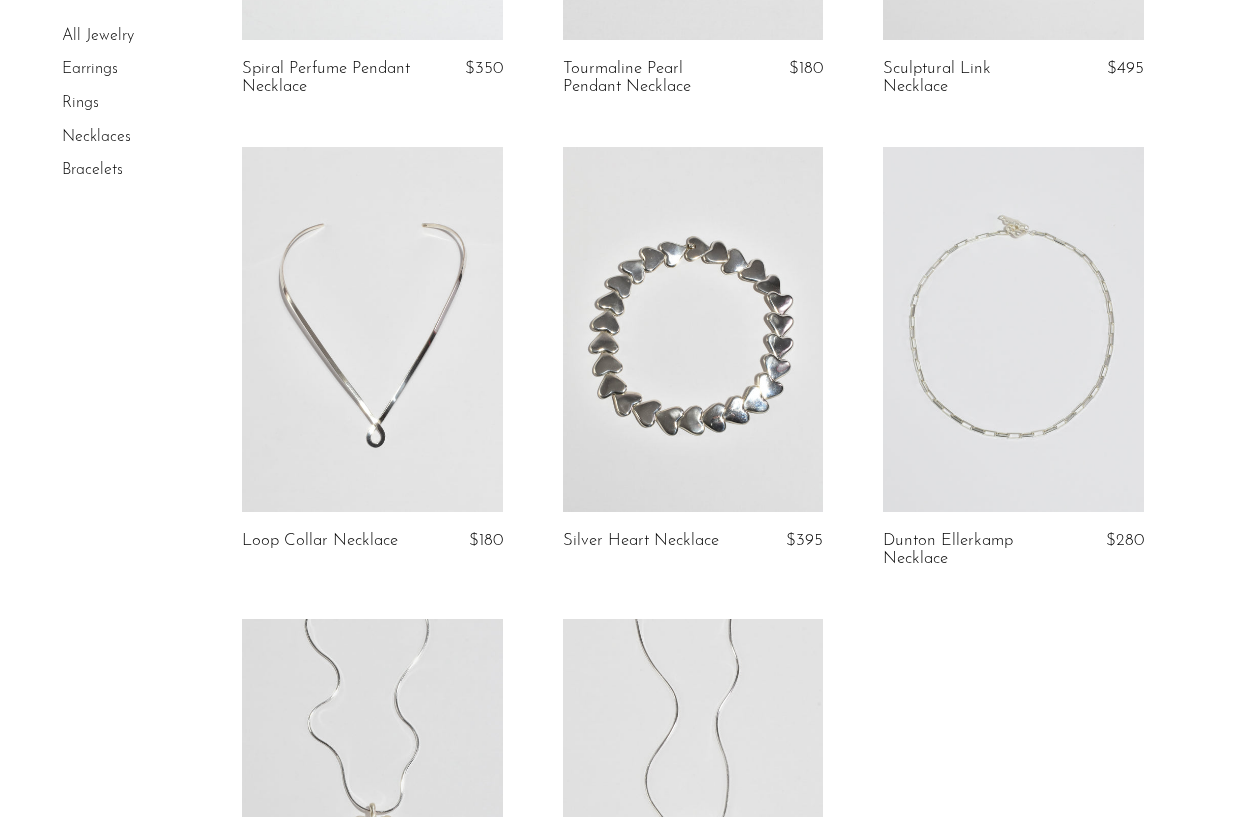 scroll, scrollTop: 4742, scrollLeft: 0, axis: vertical 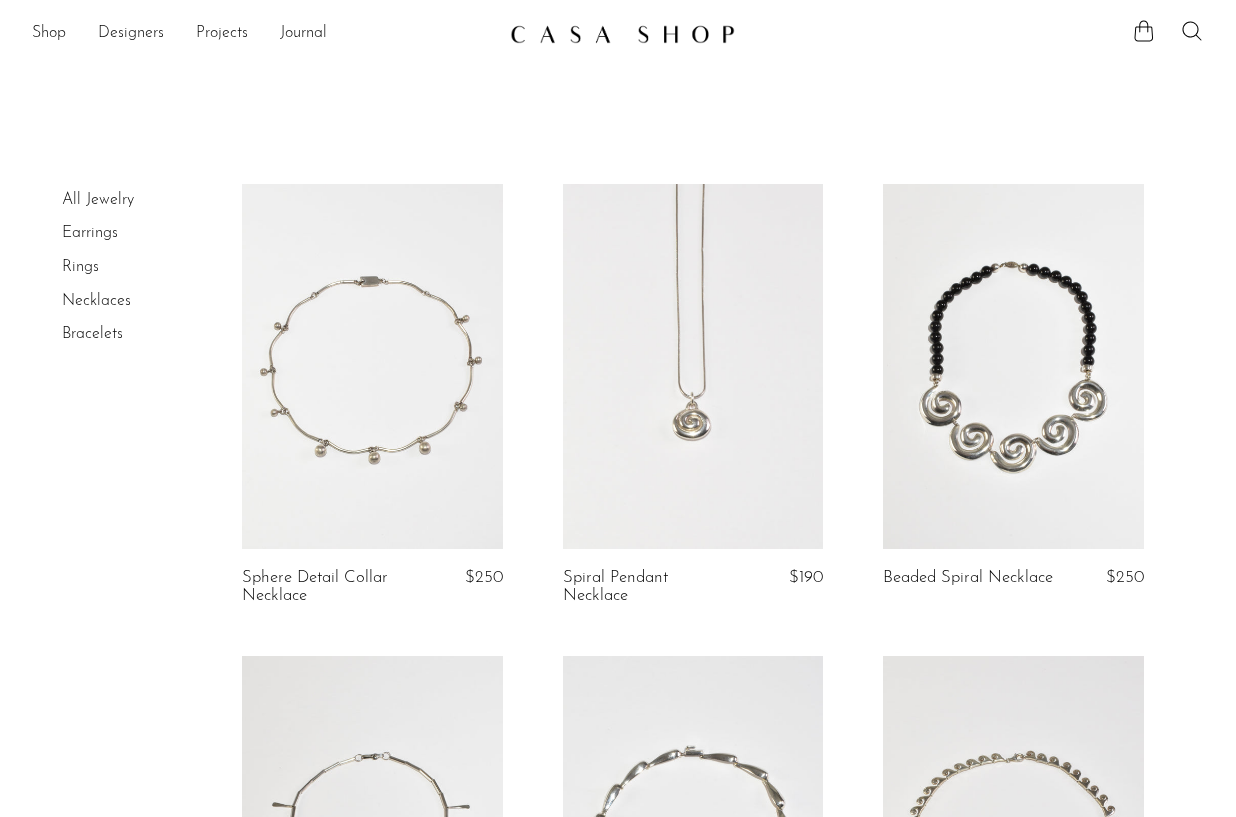 click on "Rings" at bounding box center (80, 267) 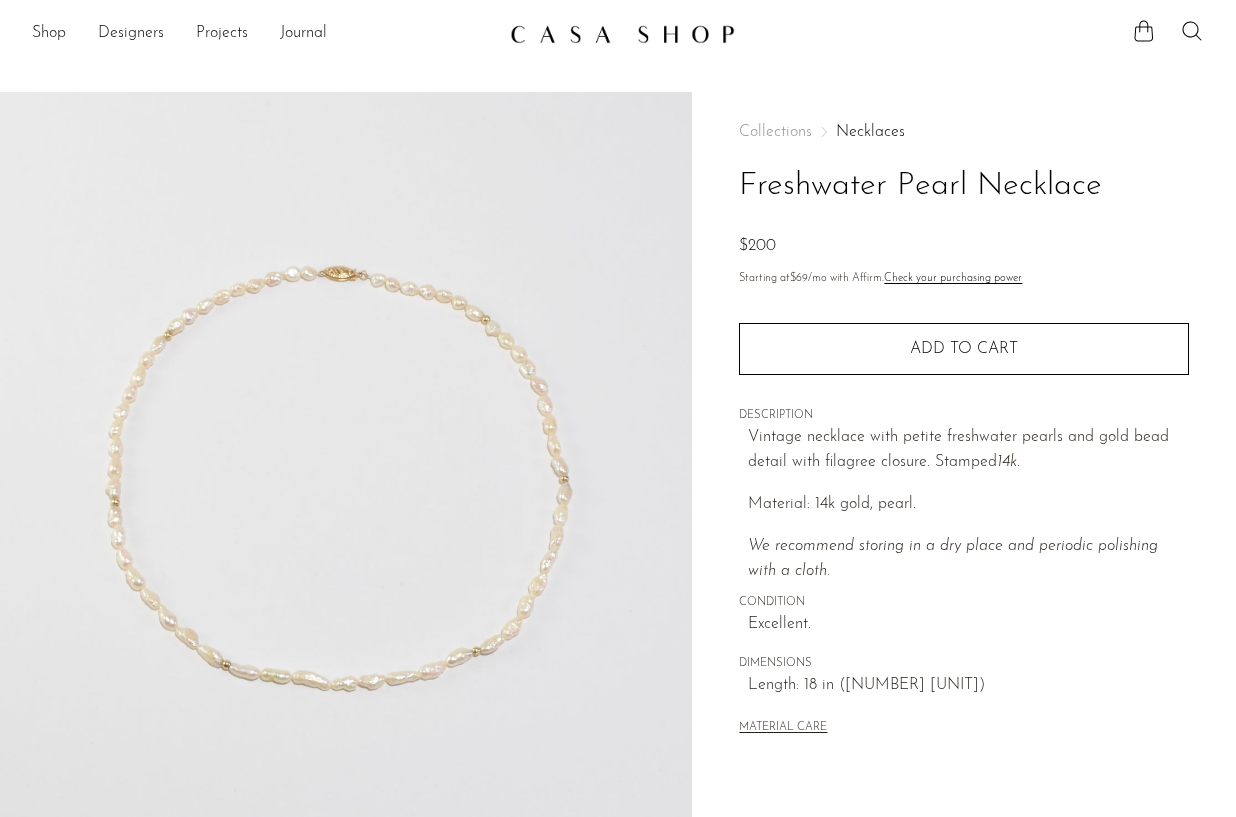 scroll, scrollTop: 485, scrollLeft: 0, axis: vertical 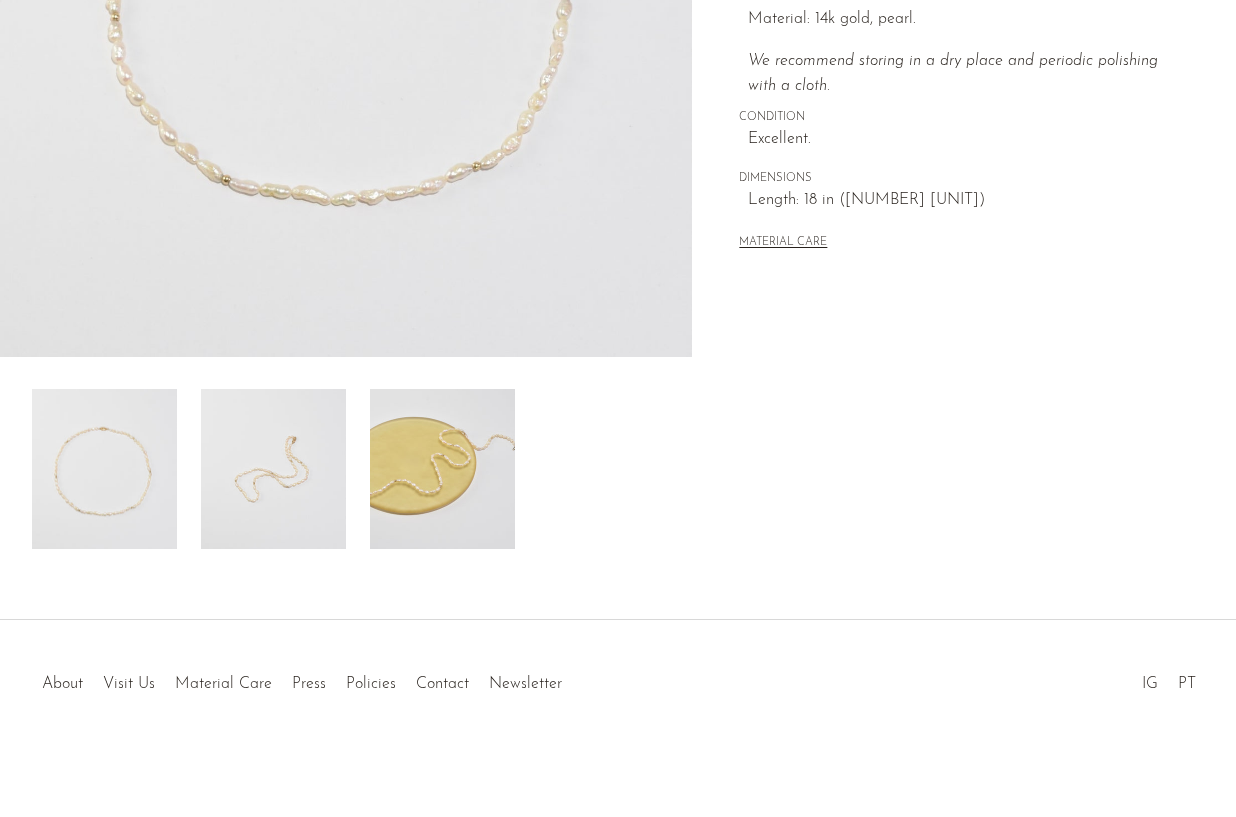 click at bounding box center (273, 469) 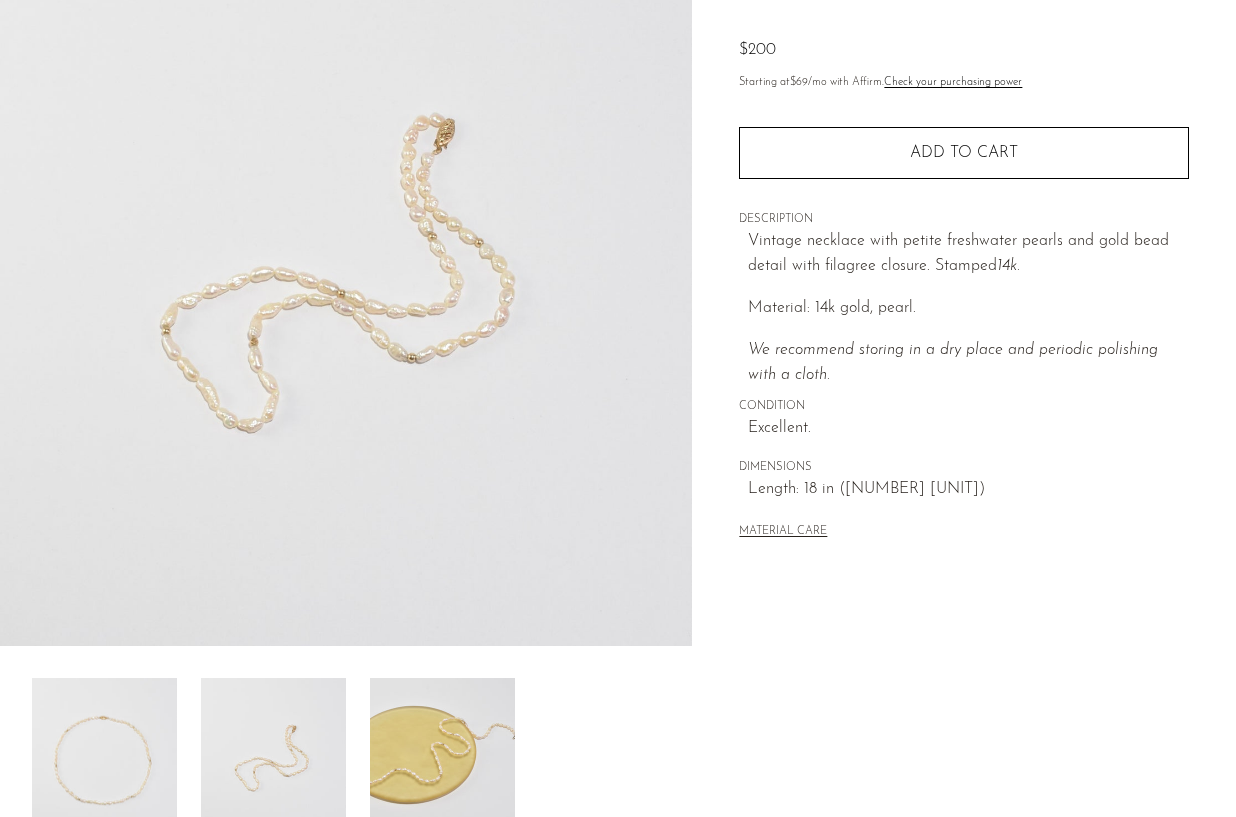scroll, scrollTop: 205, scrollLeft: 0, axis: vertical 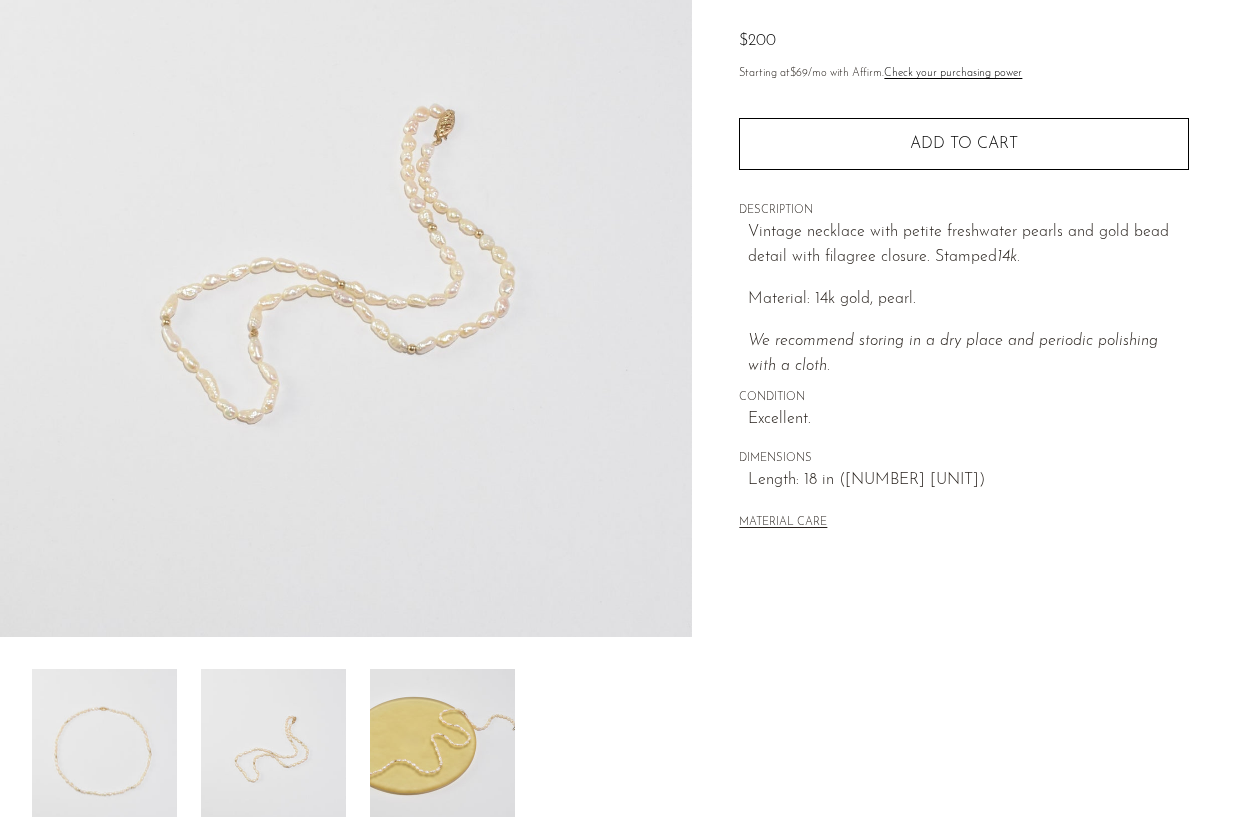 click at bounding box center [442, 749] 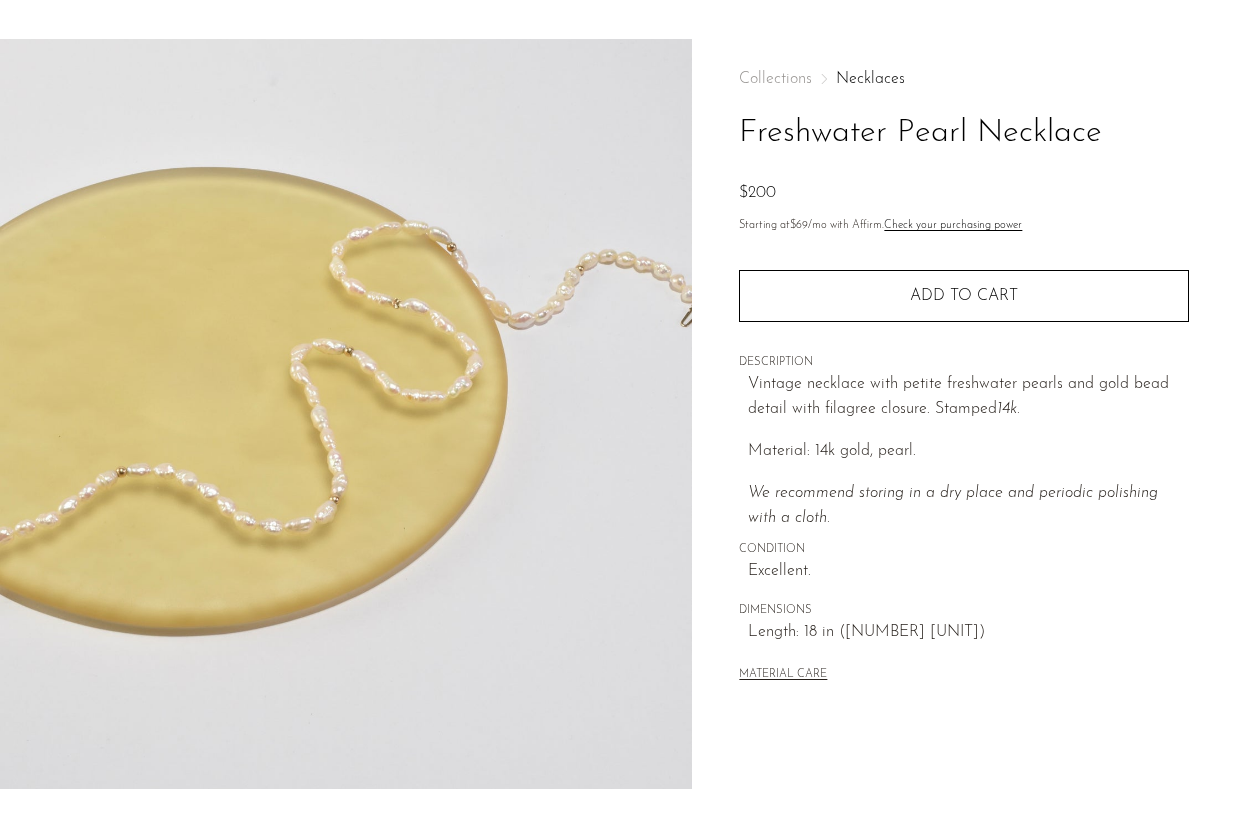 scroll, scrollTop: 0, scrollLeft: 0, axis: both 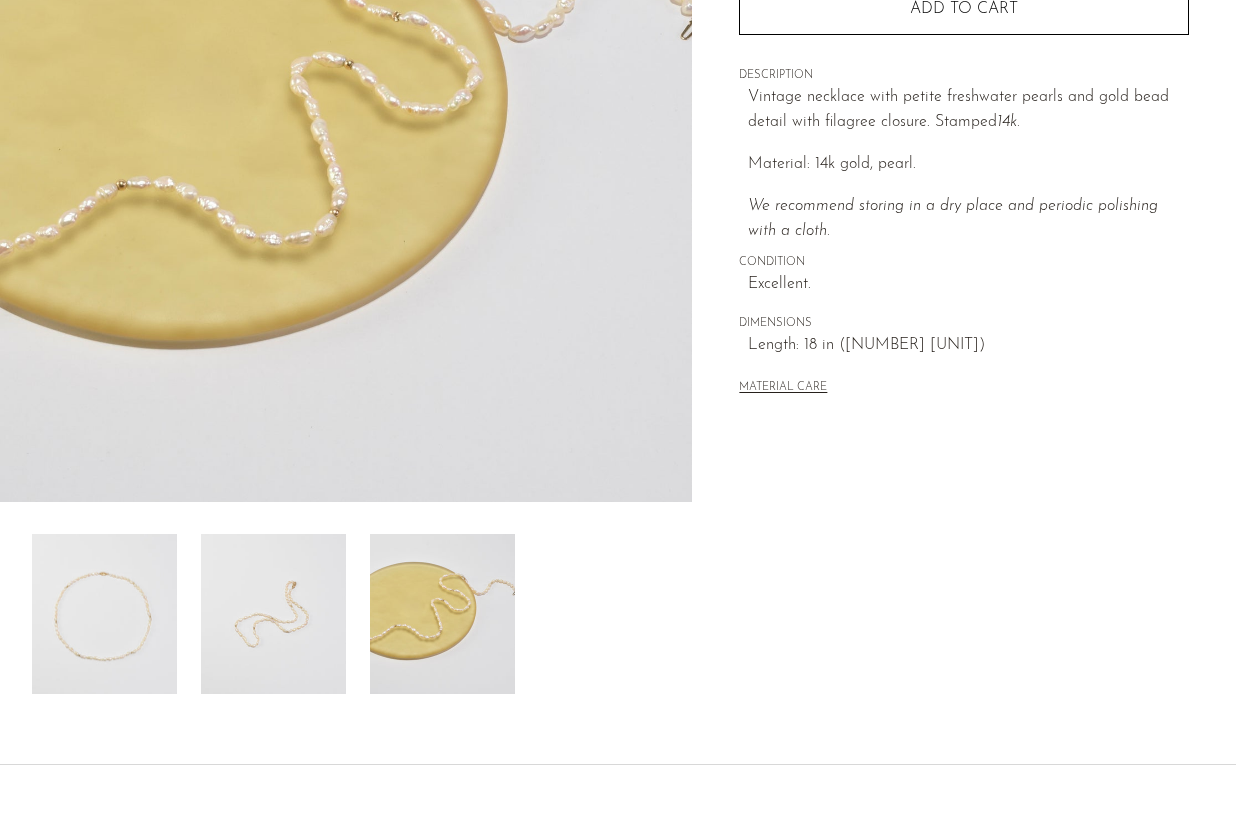 click at bounding box center [104, 614] 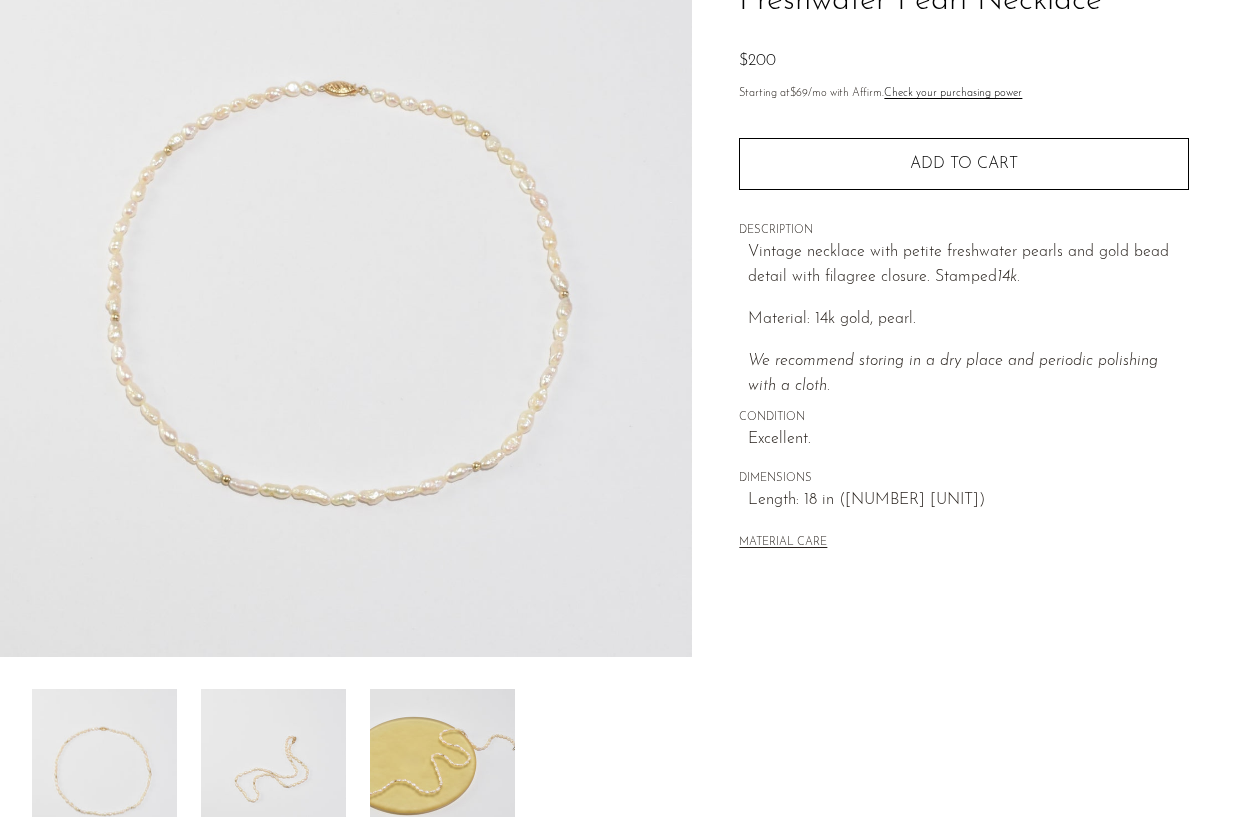 scroll, scrollTop: 151, scrollLeft: 0, axis: vertical 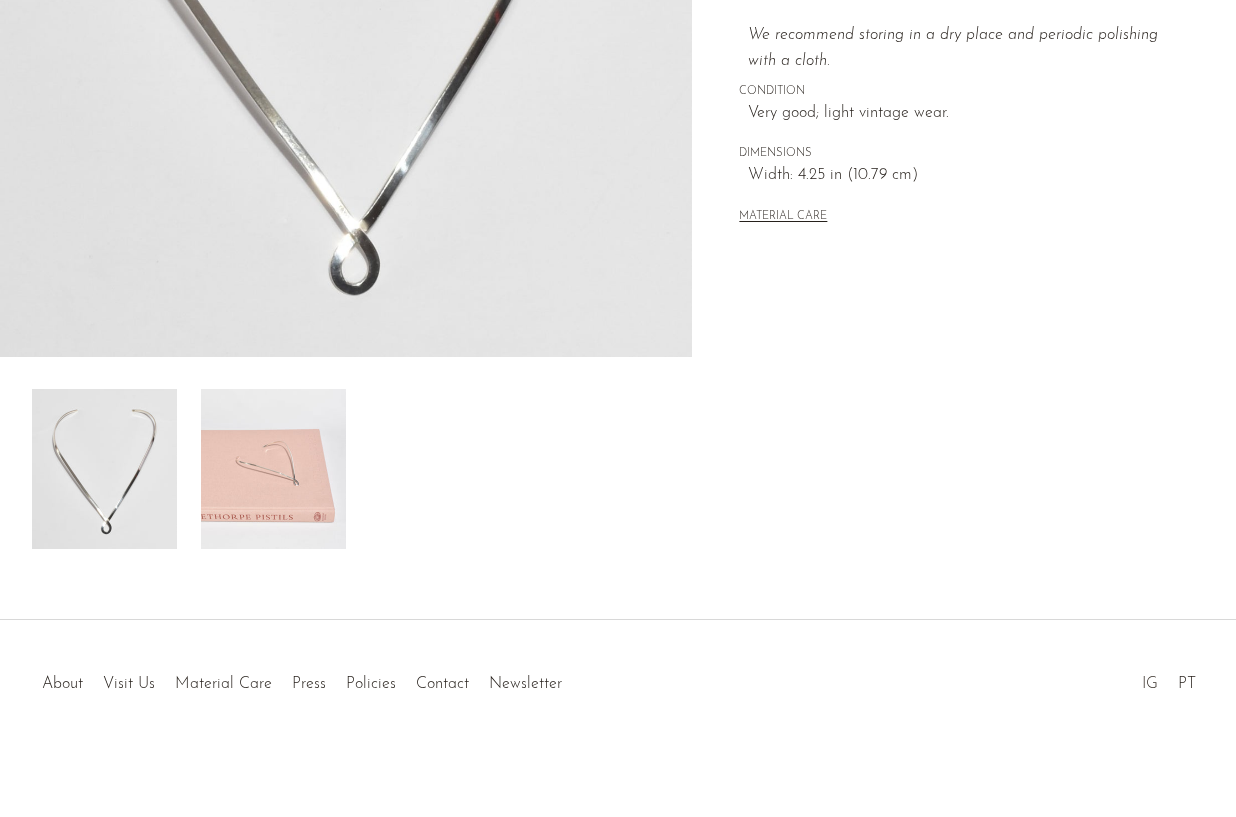 click on "IG" at bounding box center [1150, 684] 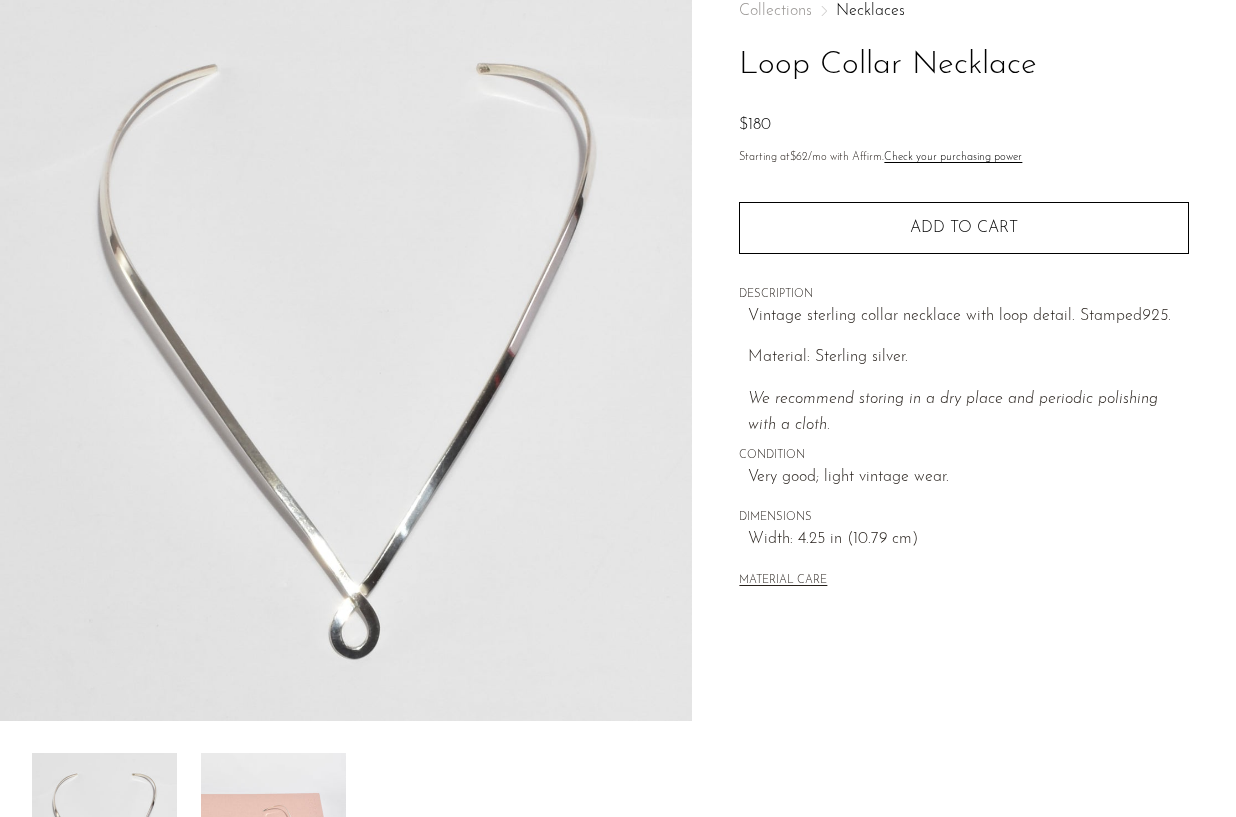scroll, scrollTop: 84, scrollLeft: 0, axis: vertical 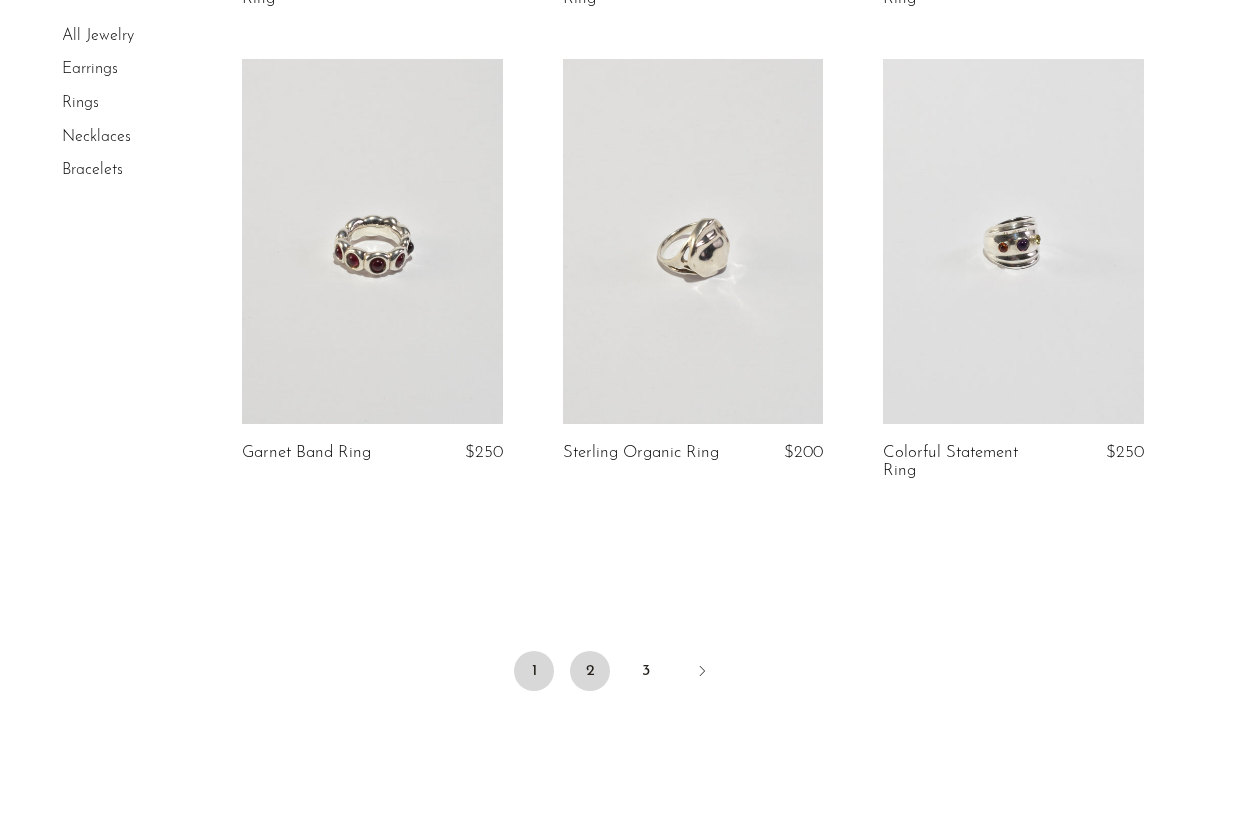 click on "2" at bounding box center (590, 671) 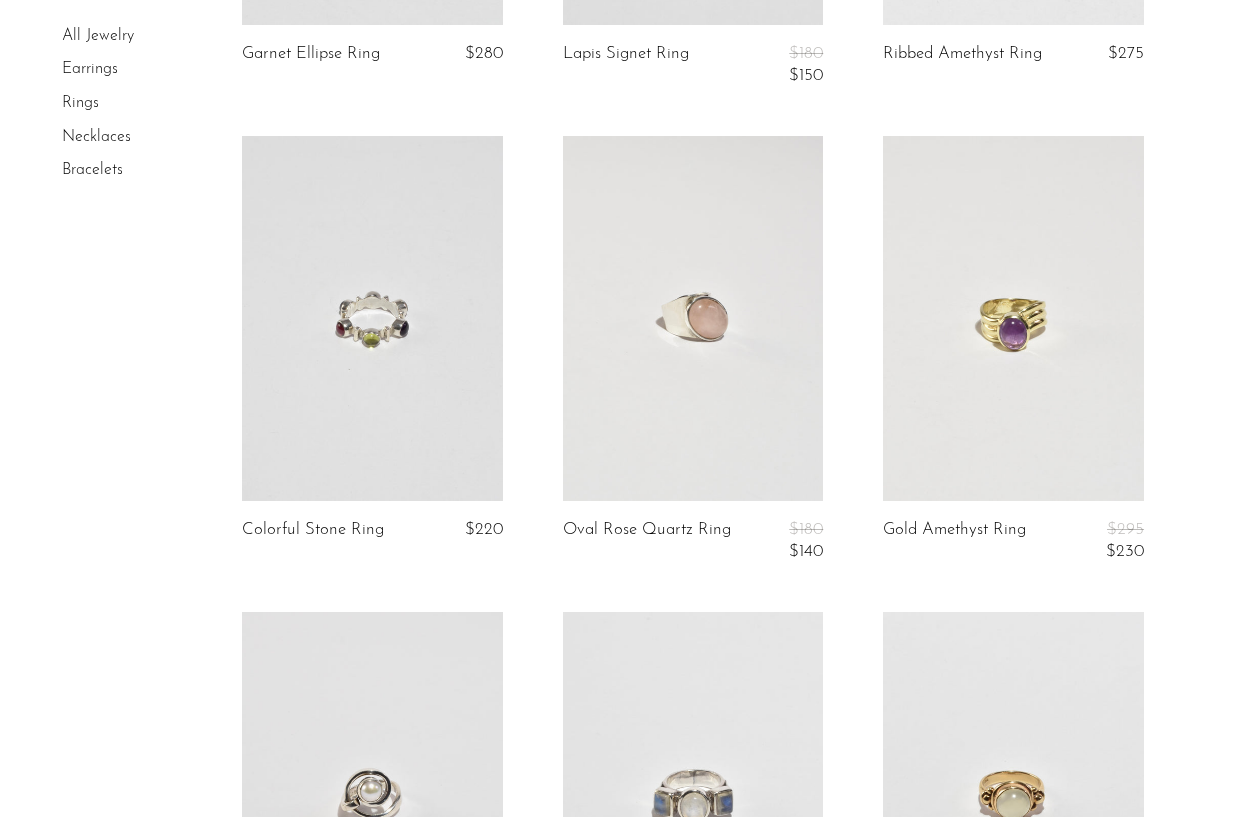scroll, scrollTop: 5221, scrollLeft: 0, axis: vertical 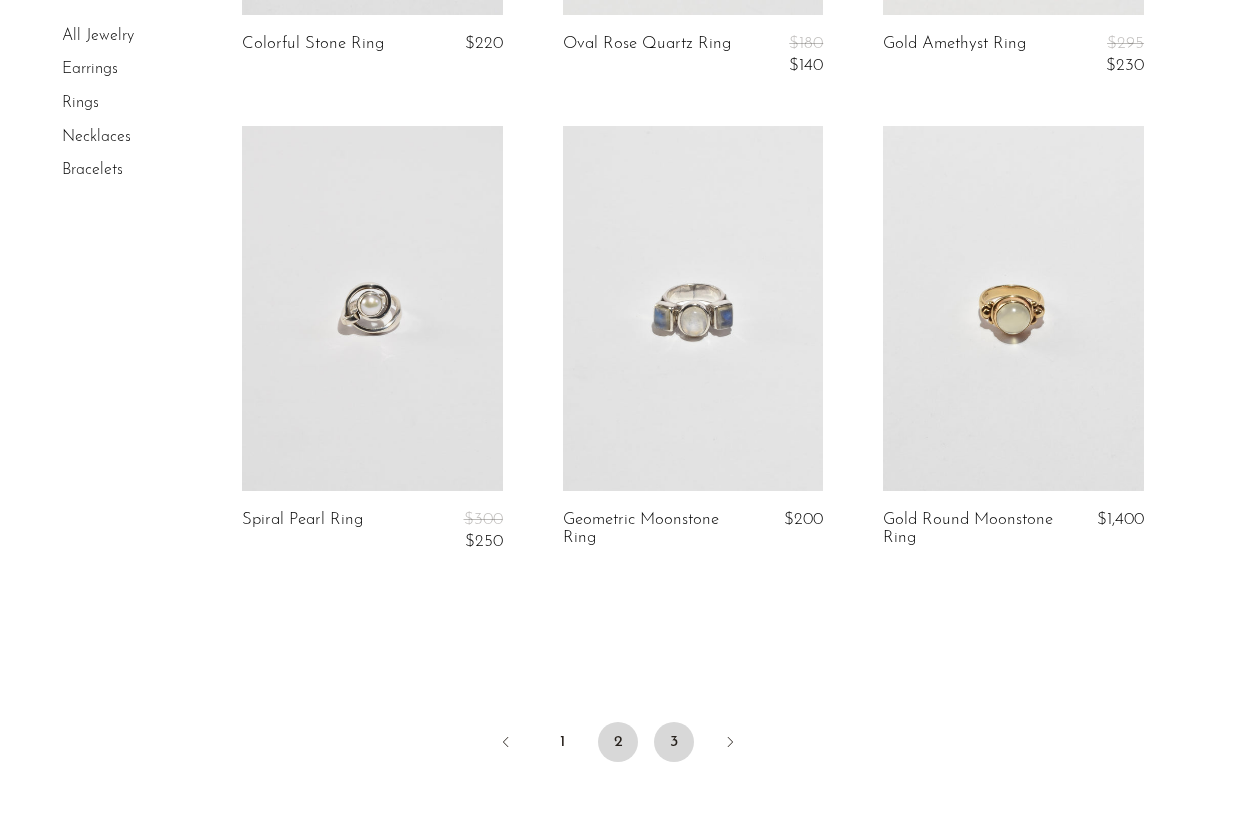 click on "3" at bounding box center [674, 742] 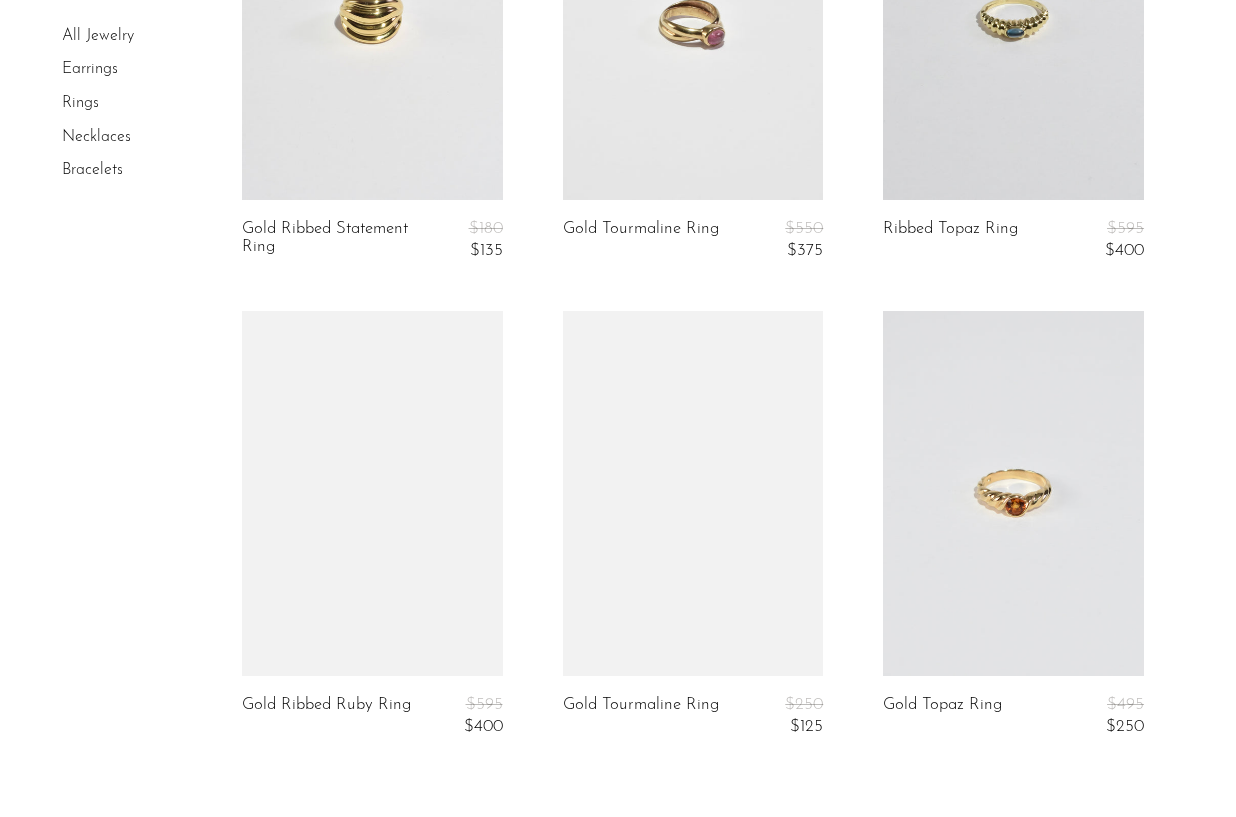 scroll, scrollTop: 4339, scrollLeft: 0, axis: vertical 